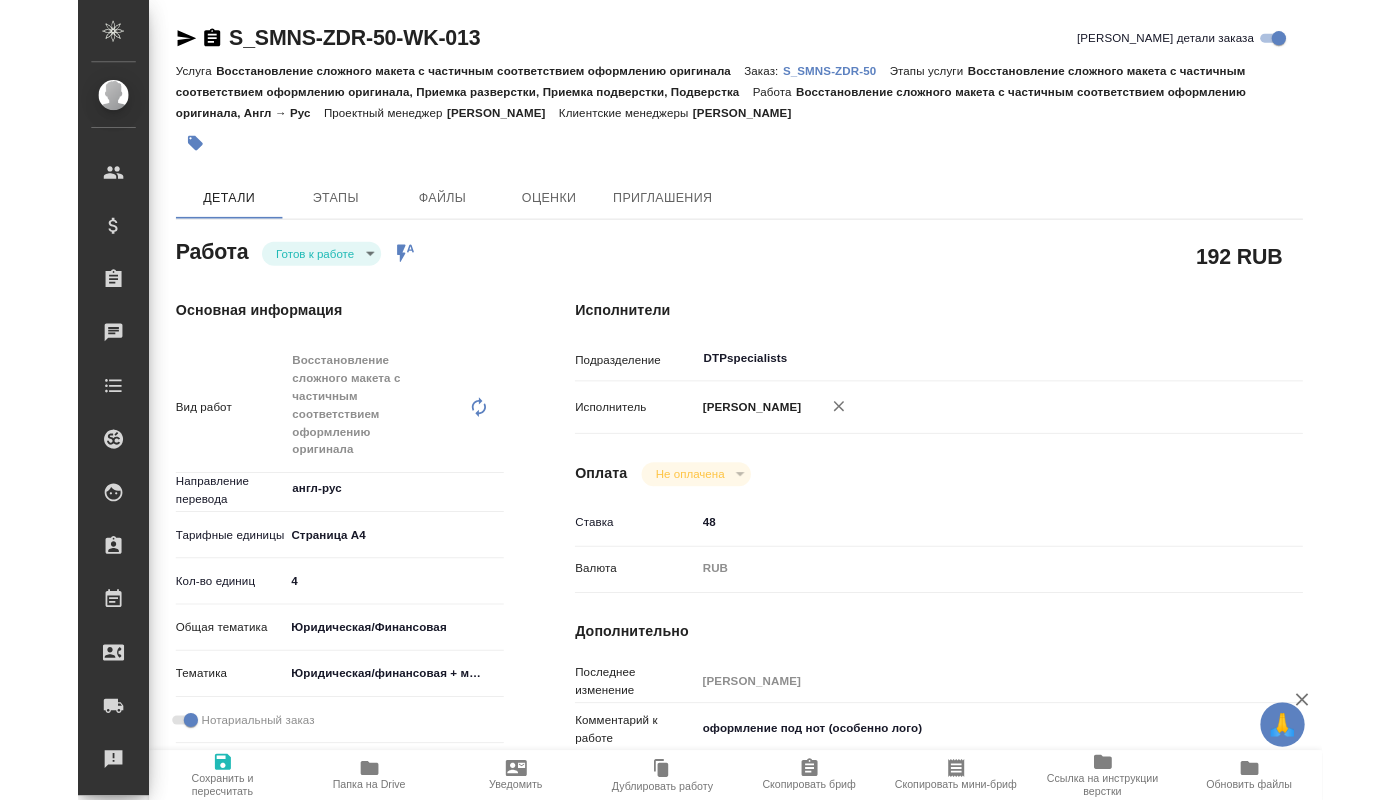 scroll, scrollTop: 0, scrollLeft: 0, axis: both 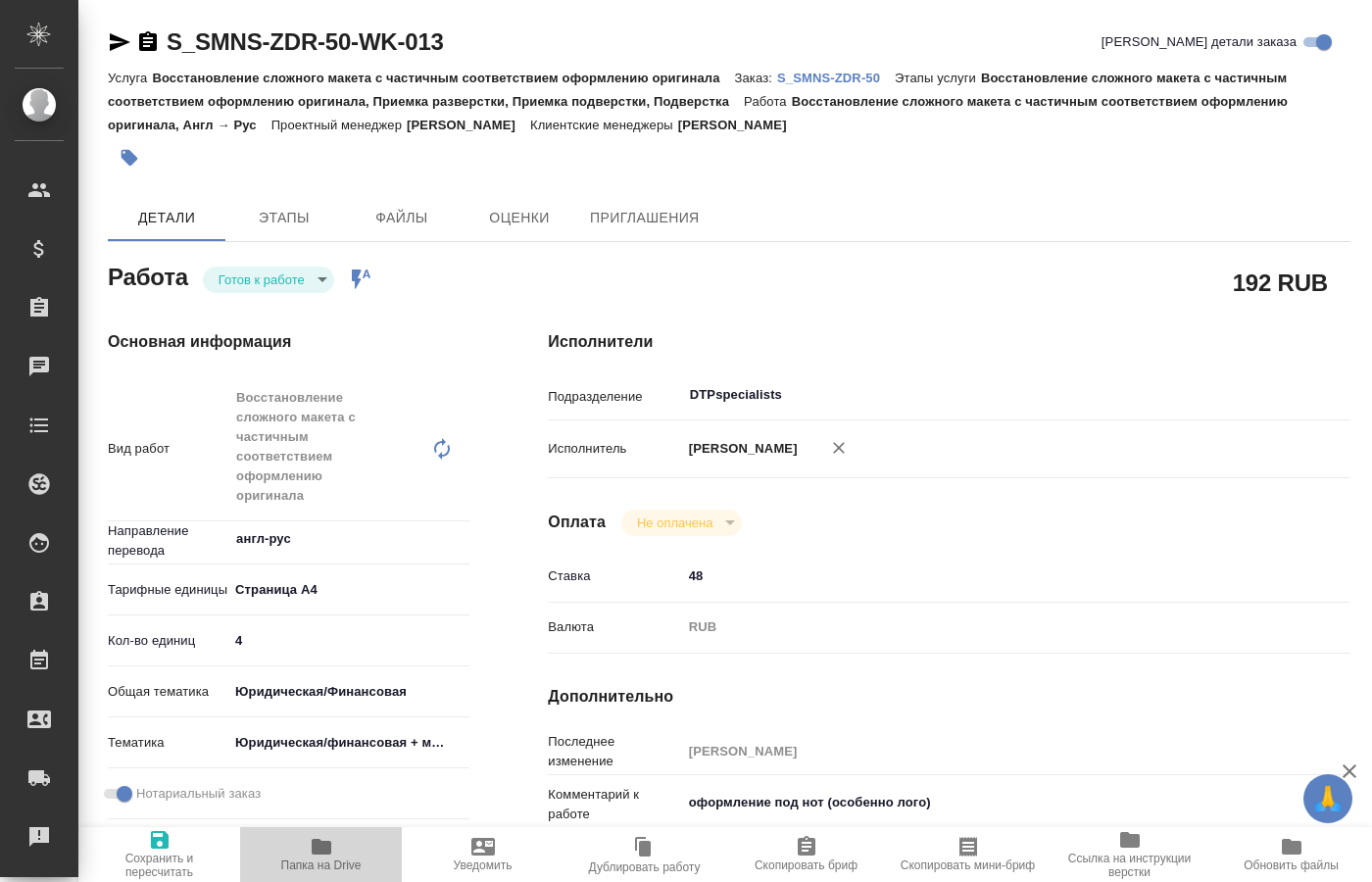 click on "Папка на Drive" at bounding box center [320, 854] 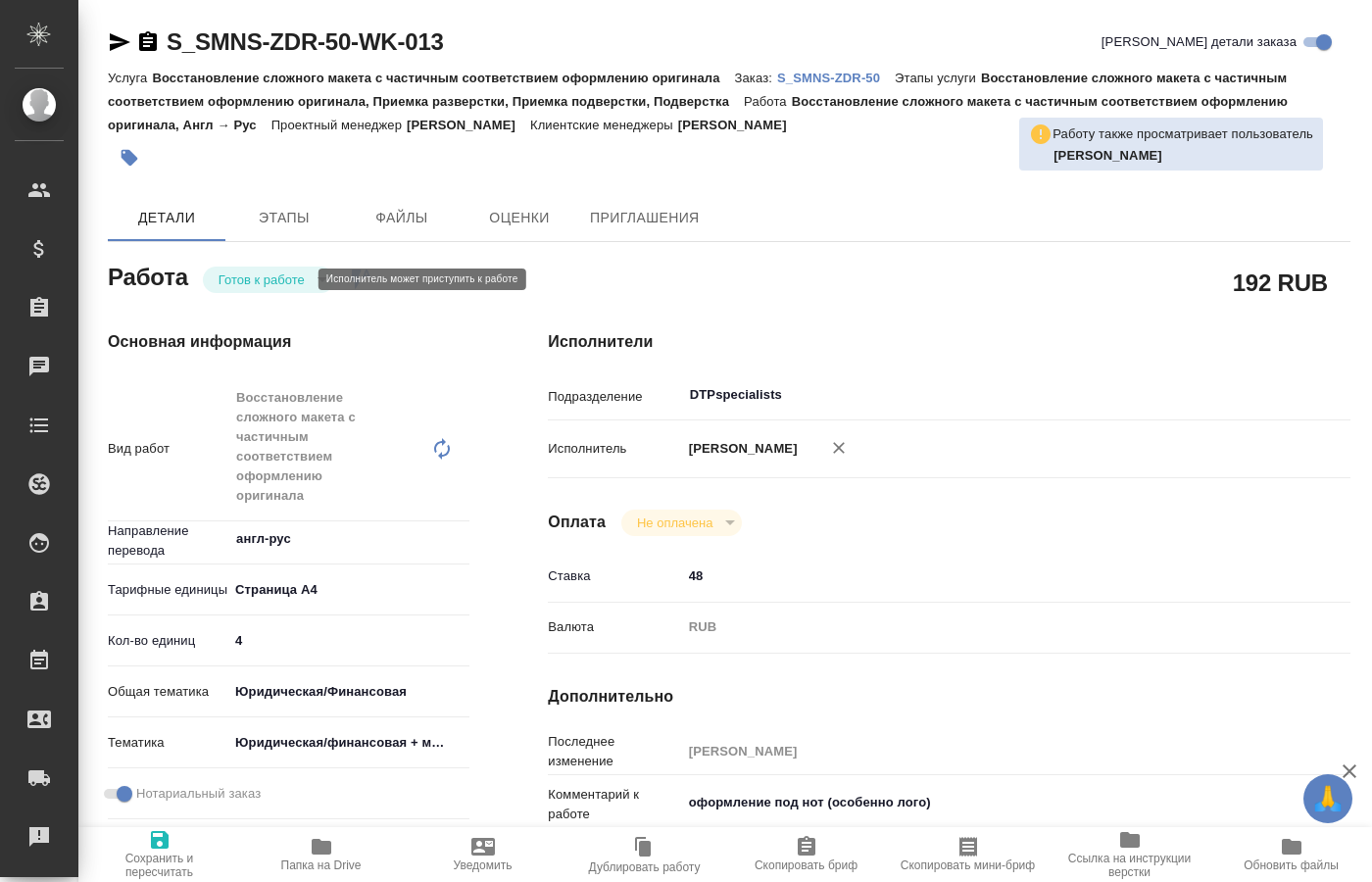 click on "🙏 .cls-1
fill:#fff;
AWATERA [PERSON_NAME] Спецификации Заказы 0 Чаты Todo Проекты SC Исполнители Кандидаты Работы Входящие заявки Заявки на доставку Рекламации Проекты процессинга Конференции Выйти S_SMNS-ZDR-50-WK-013 Кратко детали заказа Услуга Восстановление сложного макета с частичным соответствием оформлению оригинала Заказ: S_SMNS-ZDR-50 Этапы услуги Восстановление сложного макета с частичным соответствием оформлению оригинала, Приемка разверстки, Приемка подверстки, Подверстка Работа Проектный менеджер [PERSON_NAME] менеджеры 192 RUB" at bounding box center [686, 441] 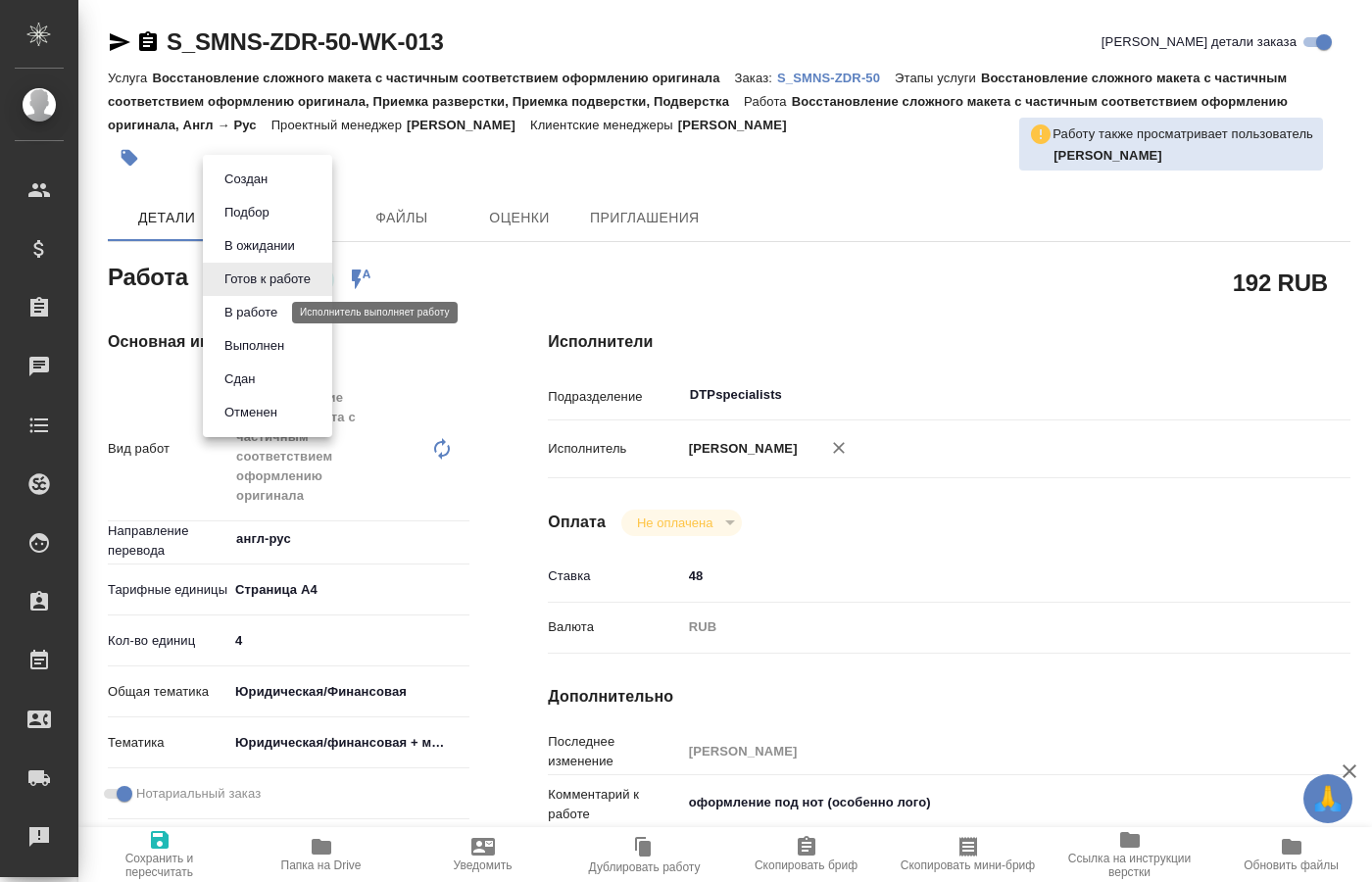 click on "В работе" at bounding box center (251, 313) 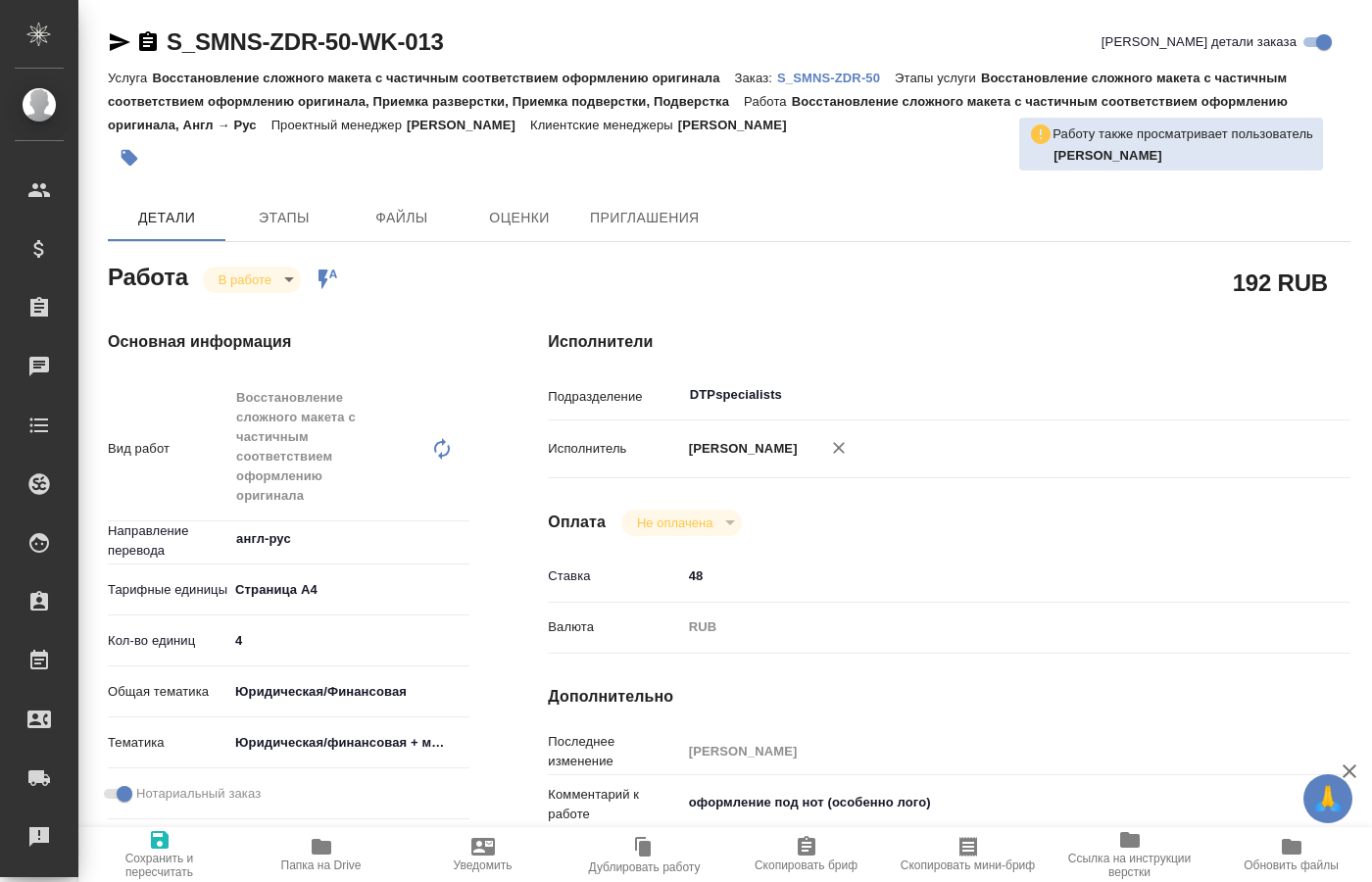 type on "x" 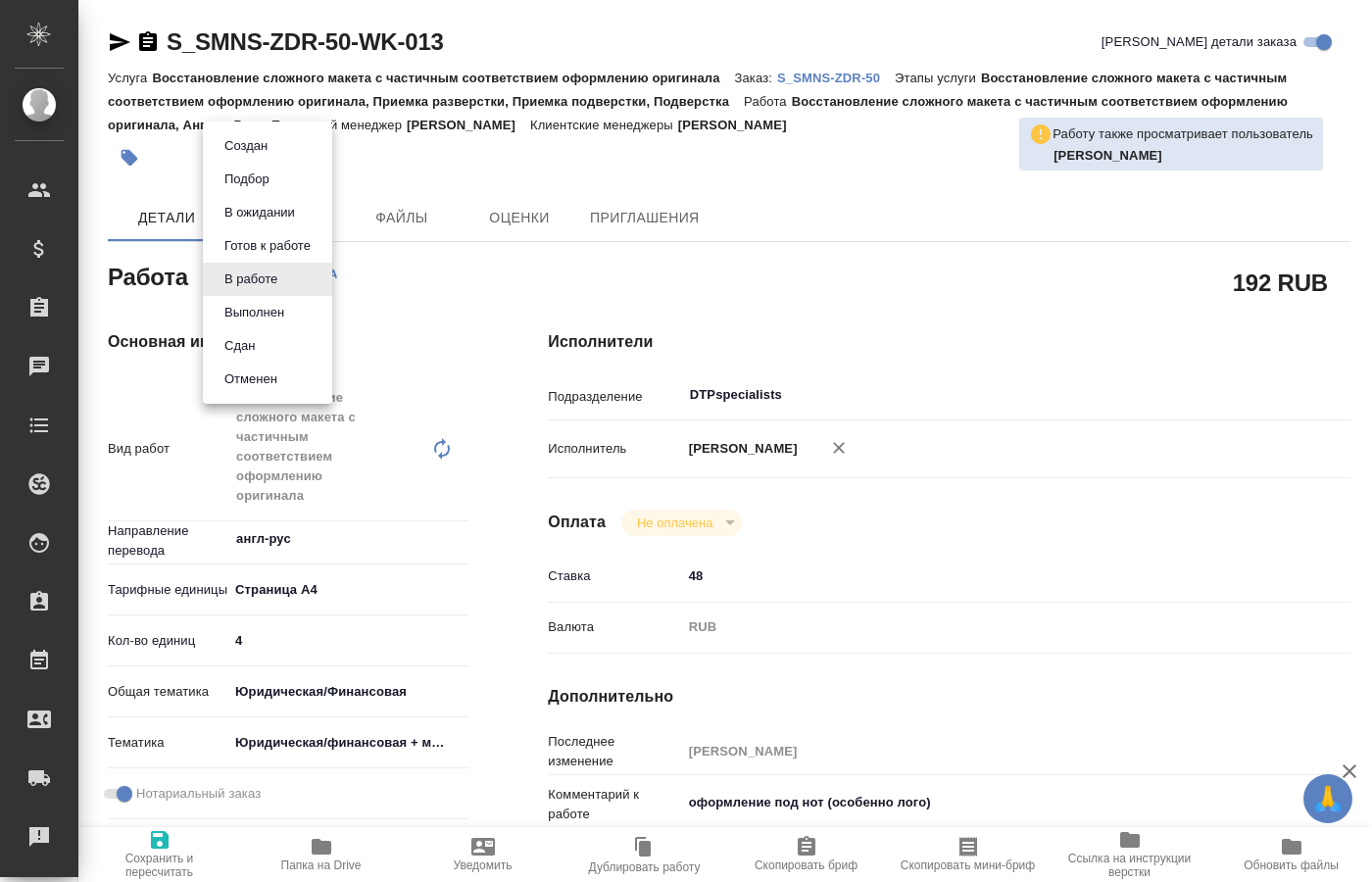 type on "x" 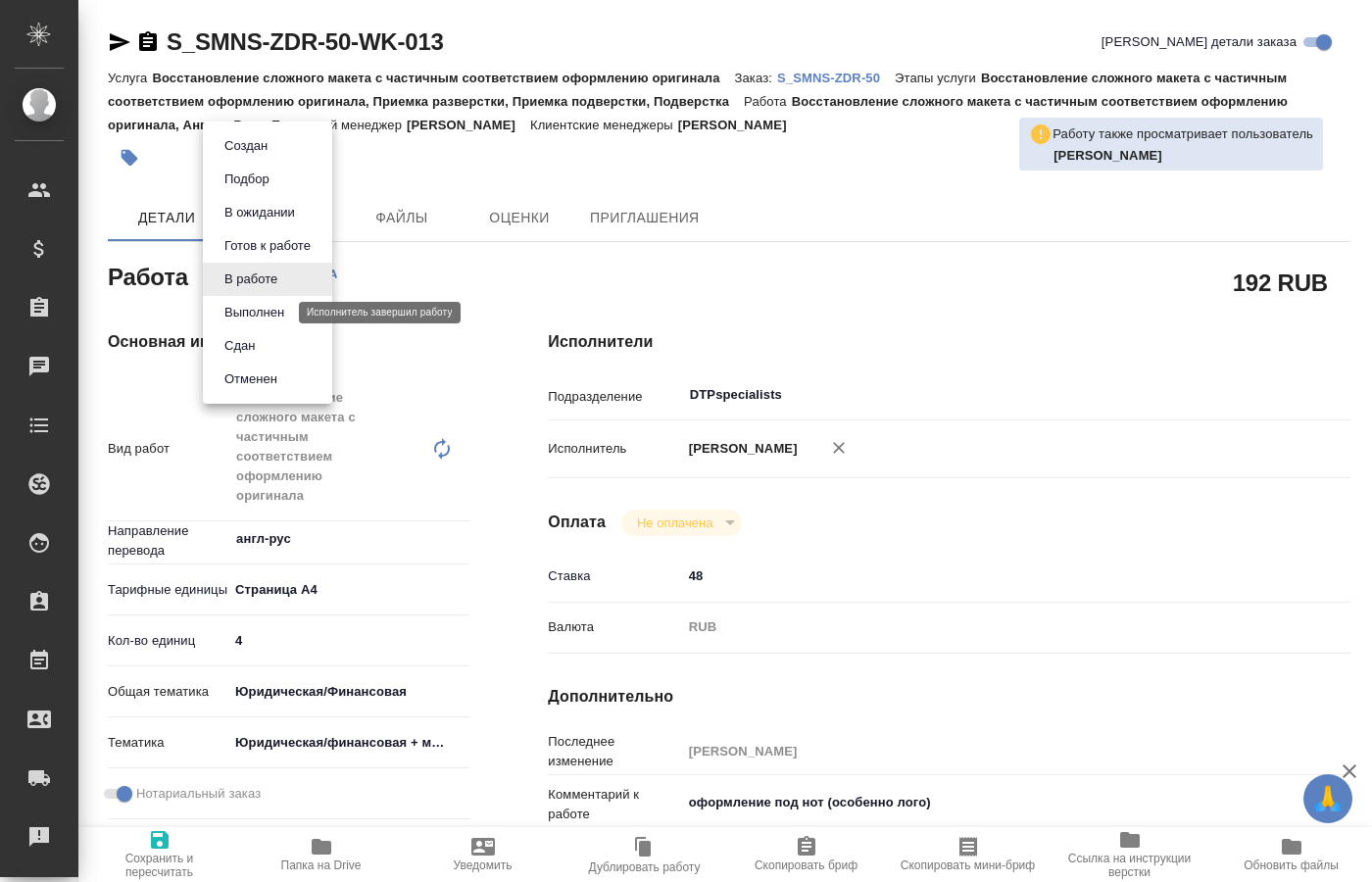 click on "Выполнен" at bounding box center (254, 313) 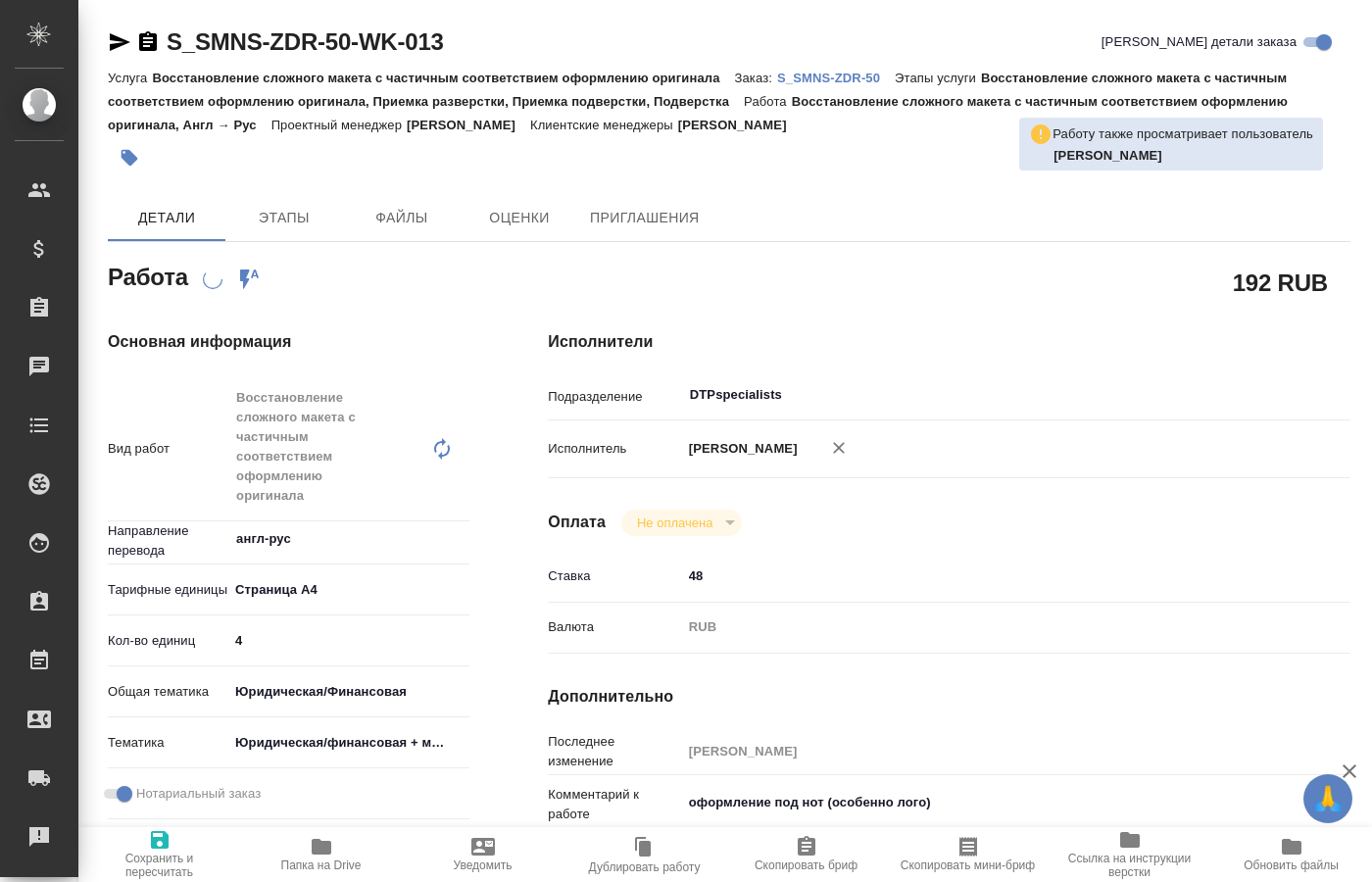 type on "x" 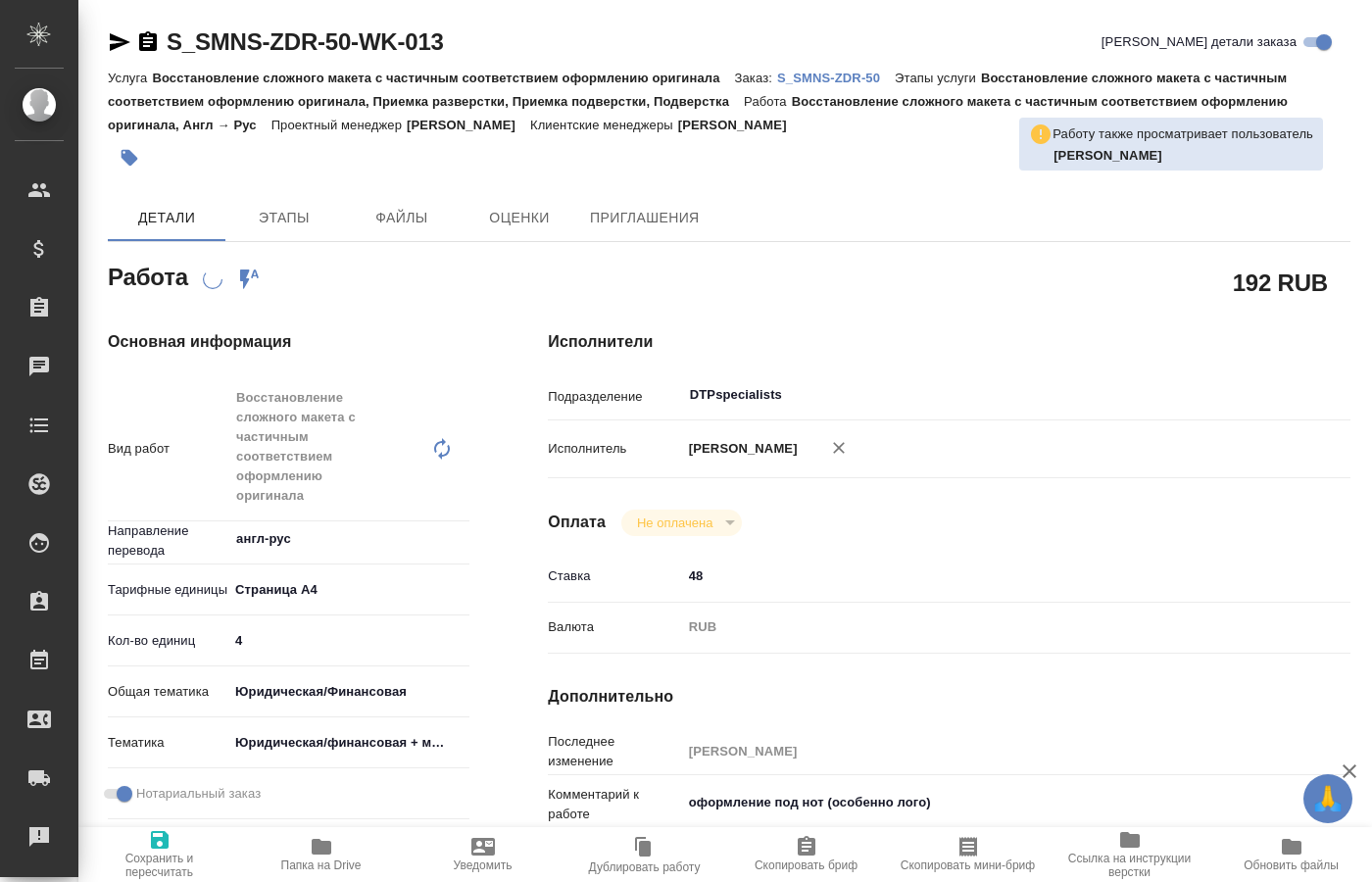type on "x" 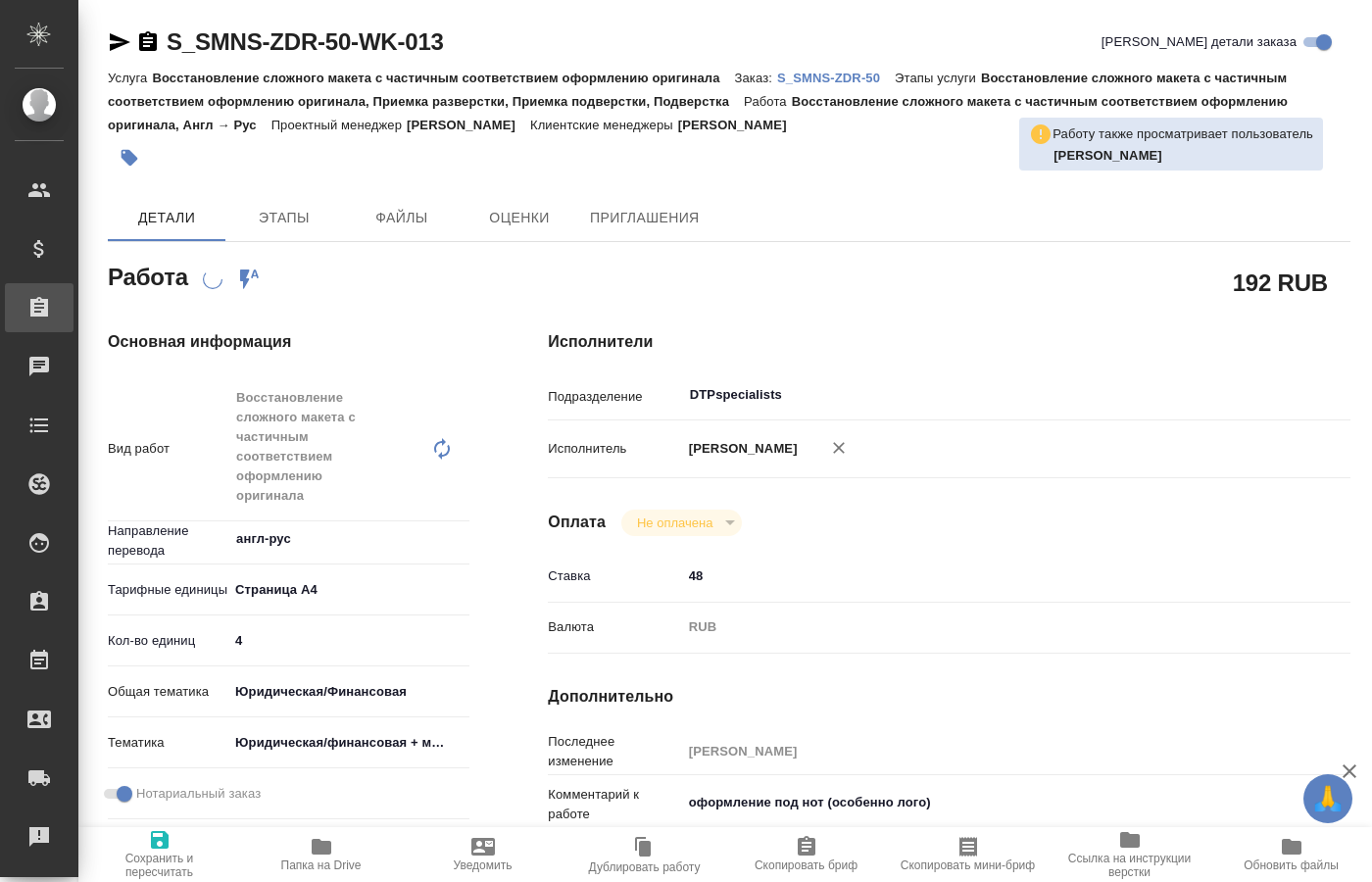 type on "x" 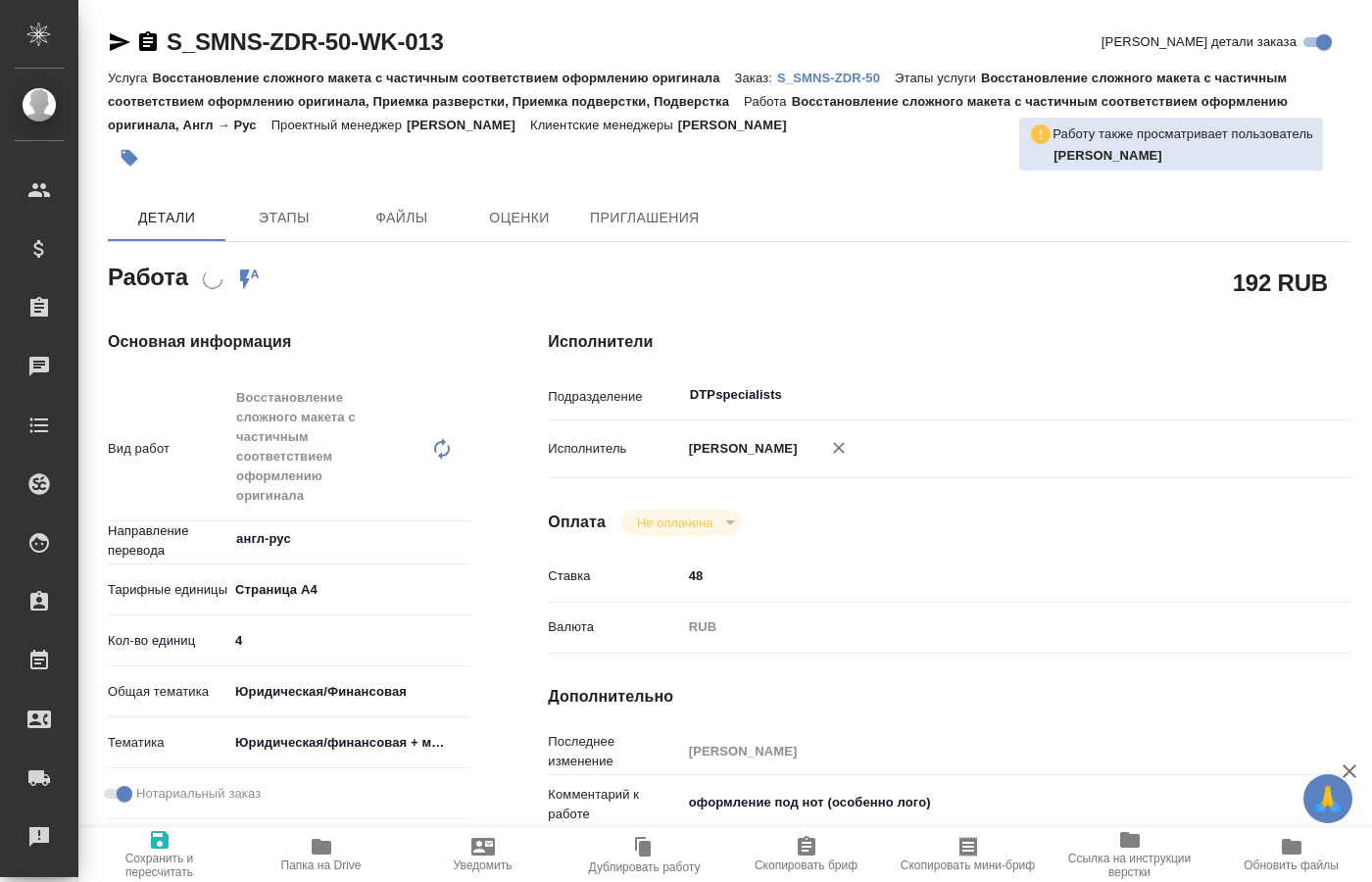 type on "x" 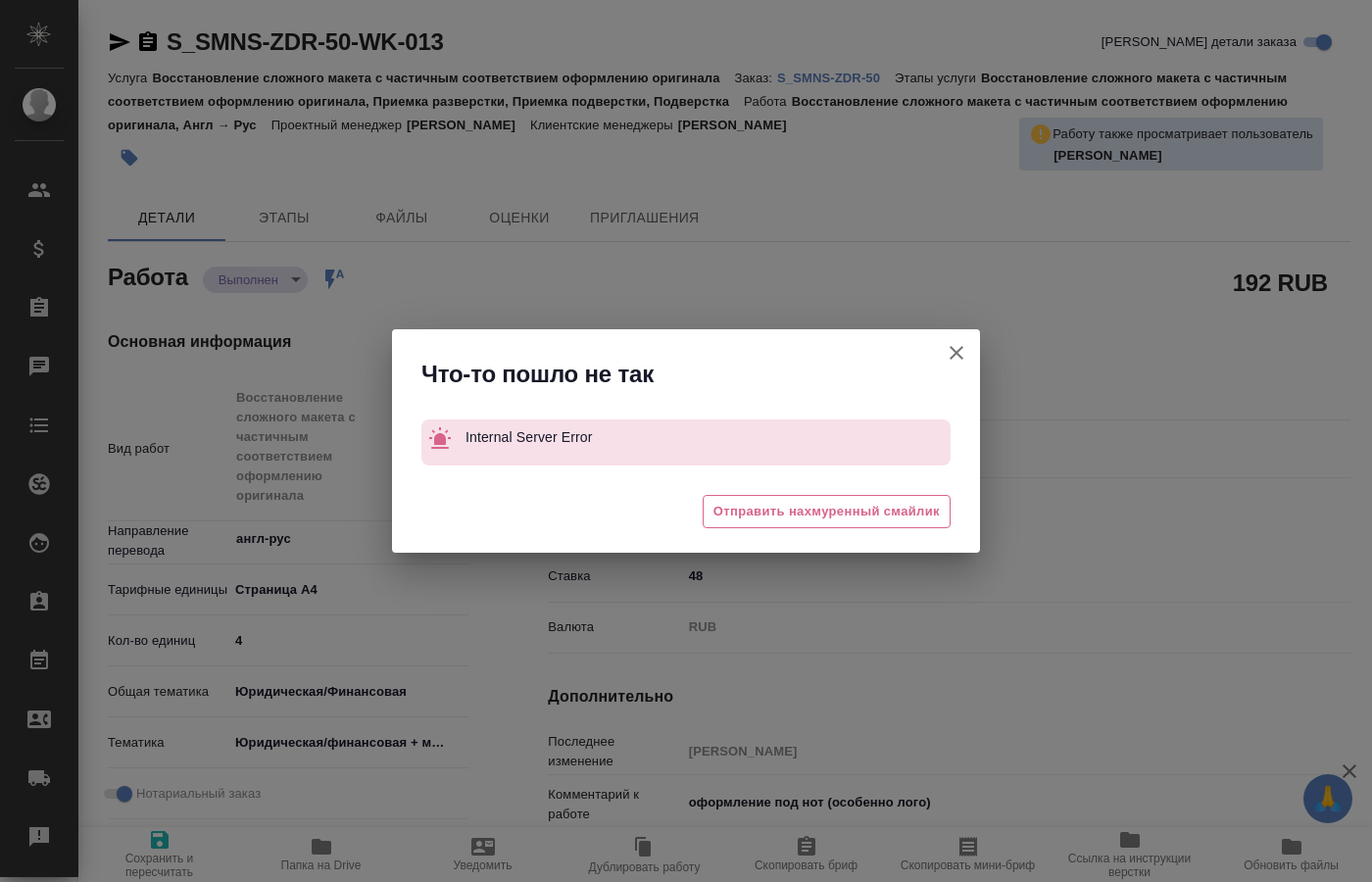 type on "x" 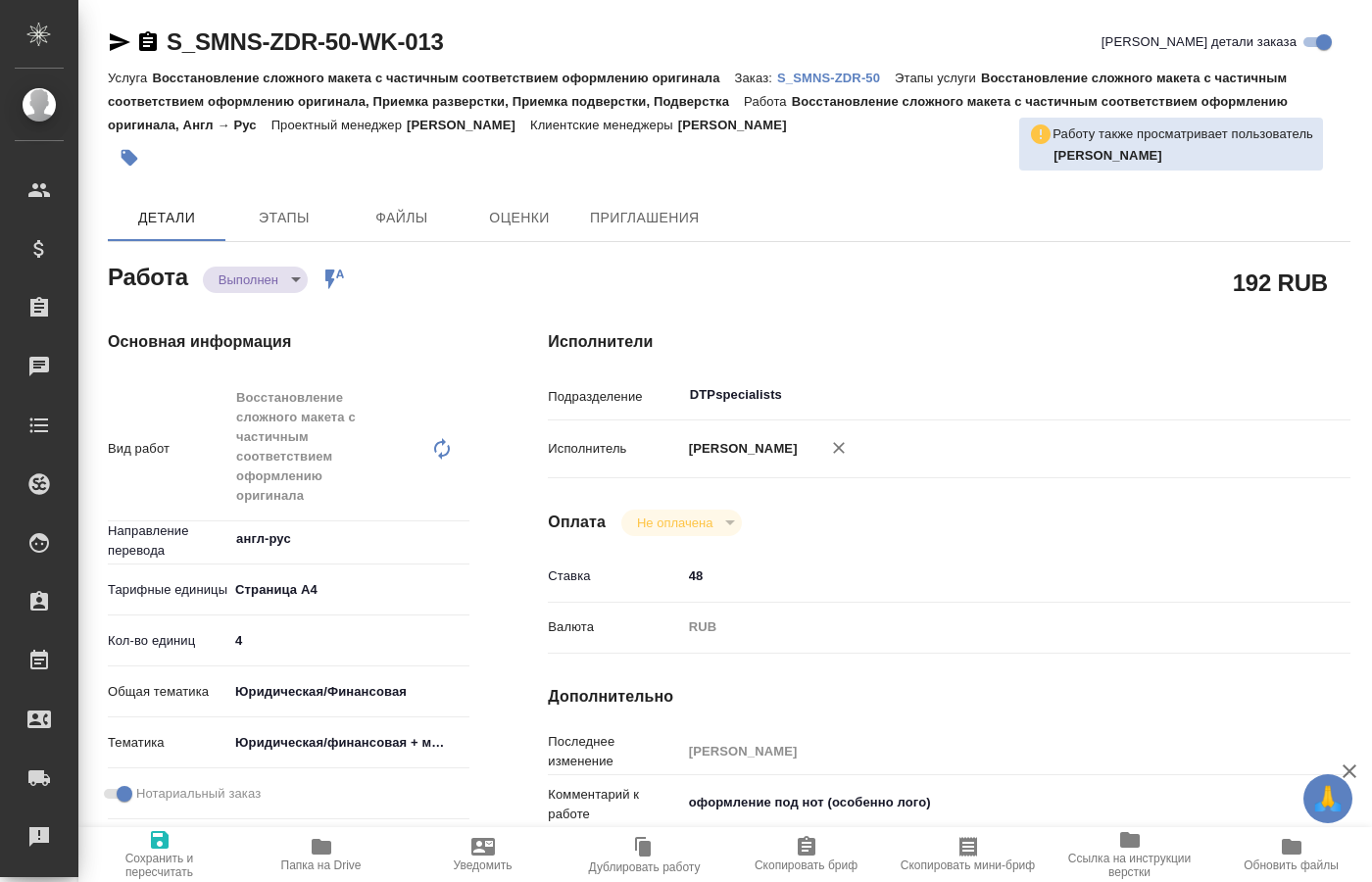 type on "x" 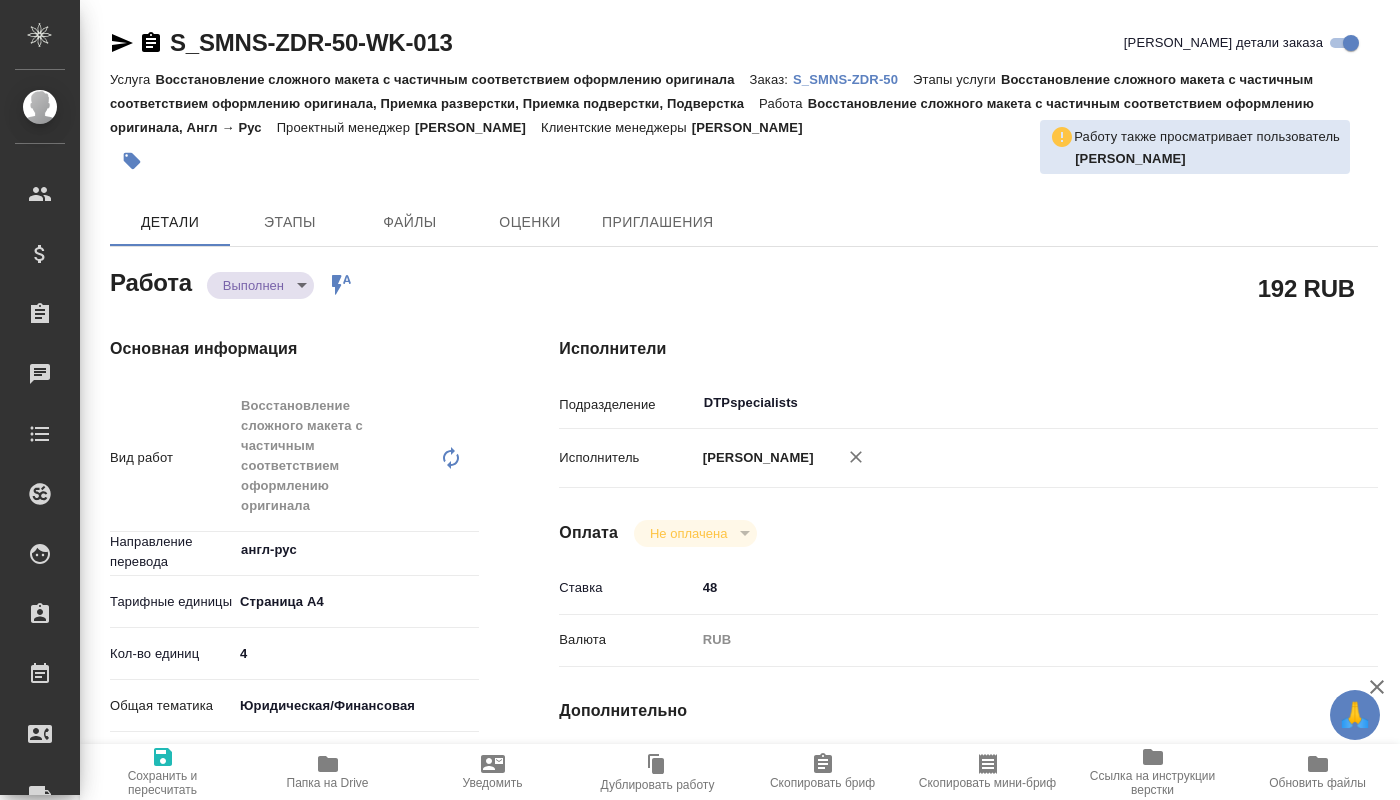 type on "x" 